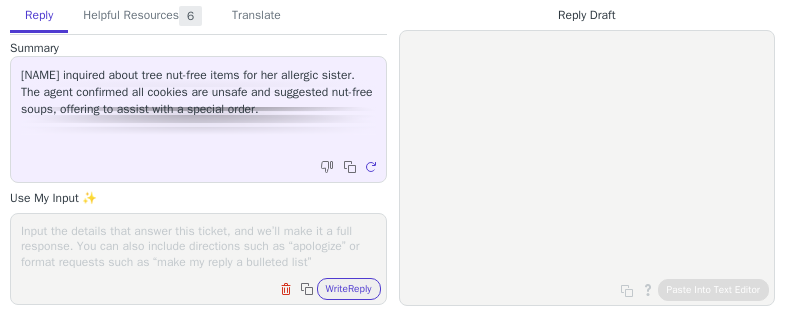 scroll, scrollTop: 0, scrollLeft: 0, axis: both 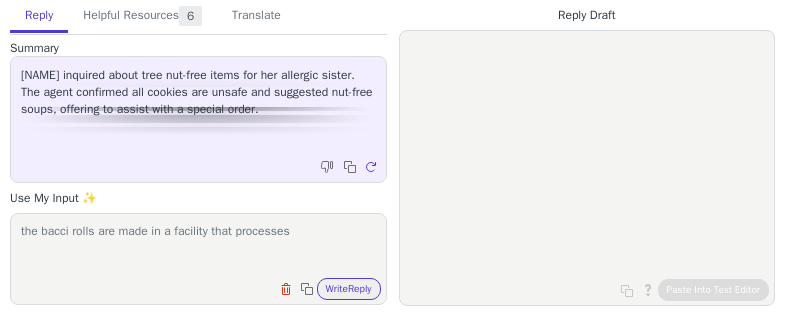 paste on "[ALLERGEN], [ALLERGEN], and [ALLERGEN]" 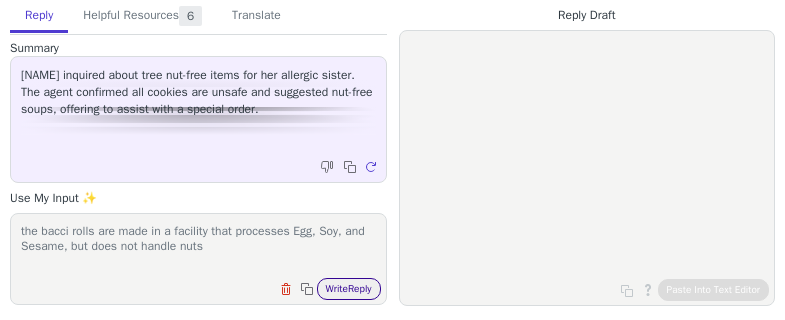 type on "the bacci rolls are made in a facility that processes Egg, Soy, and Sesame, but does not handle nuts" 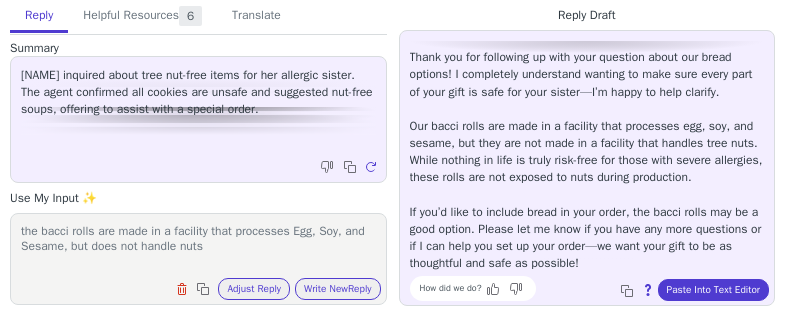 scroll, scrollTop: 28, scrollLeft: 0, axis: vertical 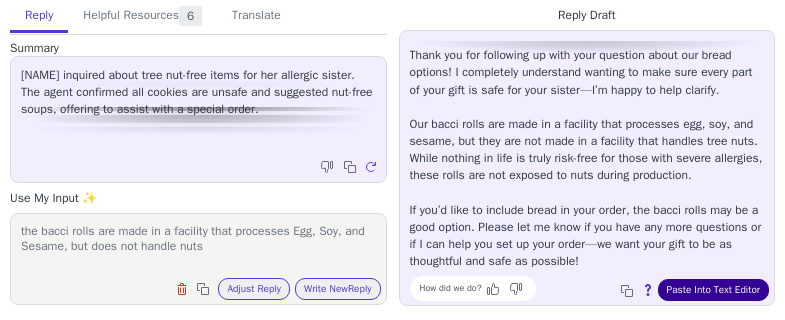 click on "Paste Into Text Editor" at bounding box center (713, 290) 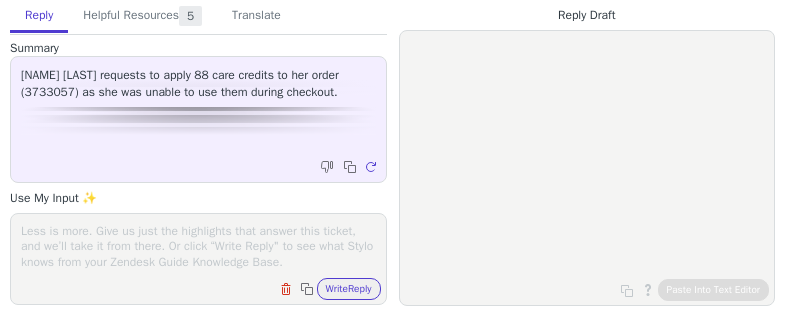 scroll, scrollTop: 0, scrollLeft: 0, axis: both 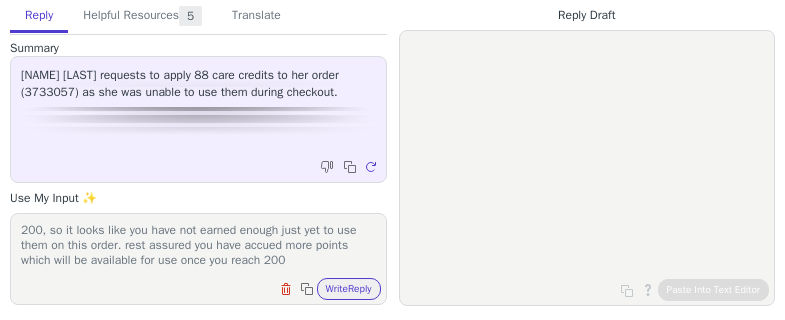 click on "Hi [NAME],
thanks for reaching out to us!
Unfortunatley our care credits must be redeemed in incraments of 200, so it looks like you have not earned enough just yet to use them on this order. rest assured you have accued more points which will be available for use once you reach 200" at bounding box center (198, 246) 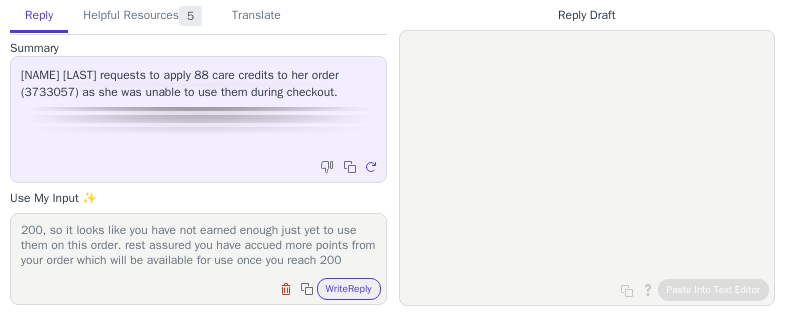 click on "Hi [FIRST],
thanks for reaching out to us!
Unfortunatley our care credits must be redeemed in incraments of 200, so it looks like you have not earned enough just yet to use them on this order. rest assured you have accued more points from your order which will be available for use once you reach 200" at bounding box center (198, 246) 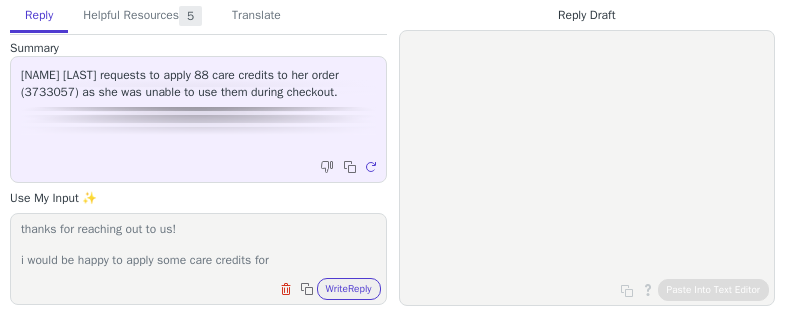 scroll, scrollTop: 76, scrollLeft: 0, axis: vertical 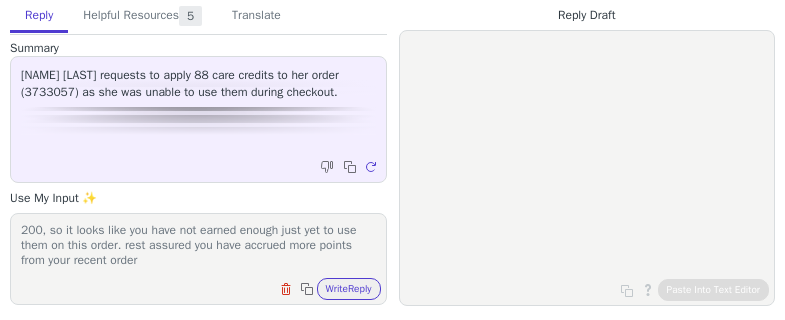 click on "Hi [NAME],
thanks for reaching out to us!
Unfortunatley our care credits must be redeemed in incraments of 200, so it looks like you have not earned enough just yet to use them on this order. rest assured you have accrued more points from your recent order" at bounding box center (198, 246) 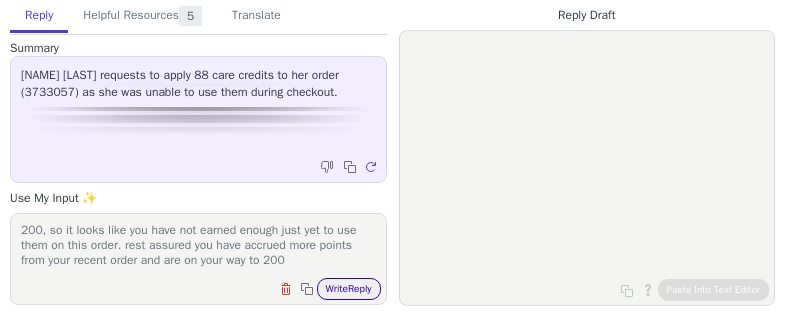 click on "Write  Reply" at bounding box center [349, 289] 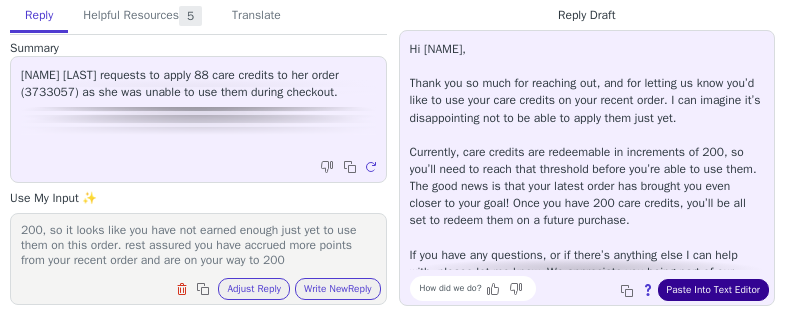 click on "Paste Into Text Editor" at bounding box center (713, 290) 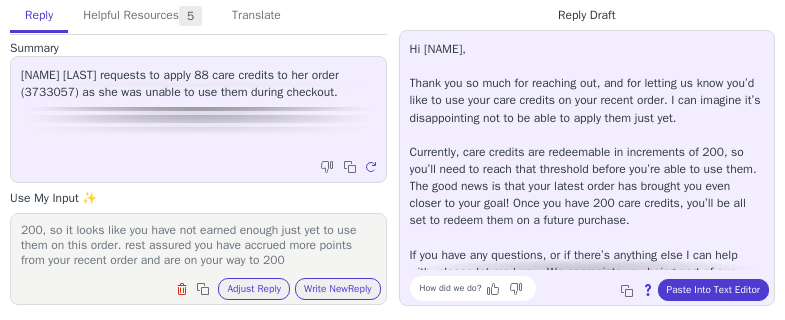 click on "Hi [NAME],
thanks for reaching out to us!
Unfortunatley our care credits must be redeemed in incraments of 200, so it looks like you have not earned enough just yet to use them on this order. rest assured you have accrued more points from your recent order and are on your way to 200" at bounding box center [198, 246] 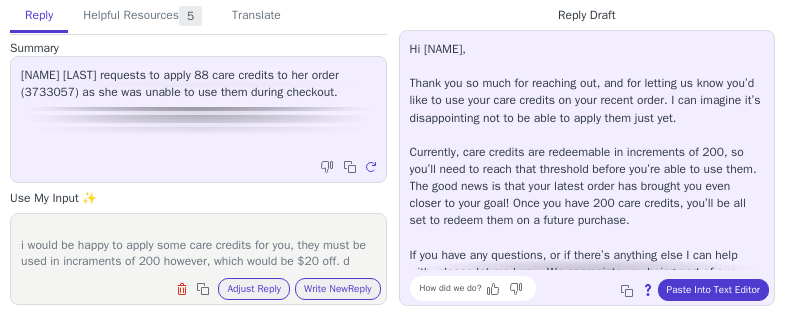 scroll, scrollTop: 48, scrollLeft: 0, axis: vertical 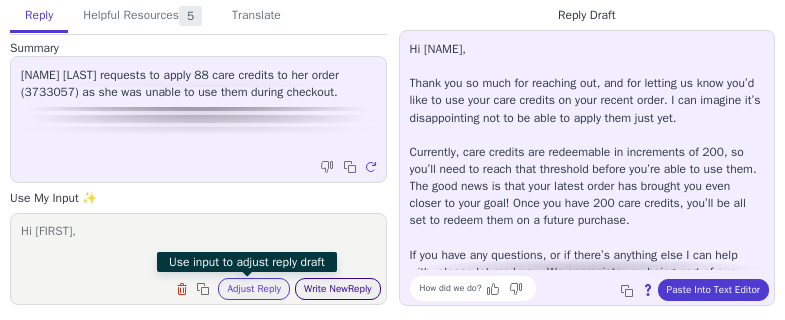 type on "Hi [FIRST]," 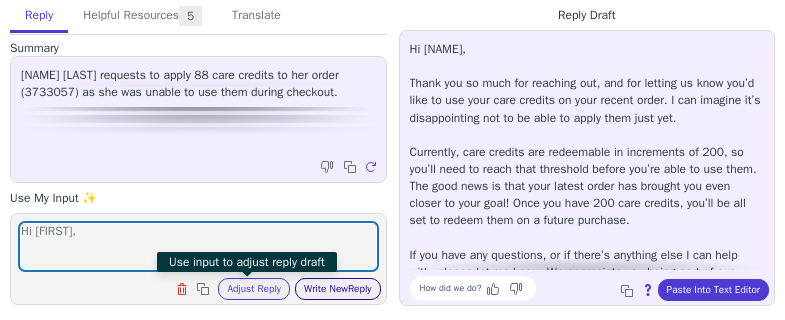 click on "Write New  Reply" at bounding box center [338, 289] 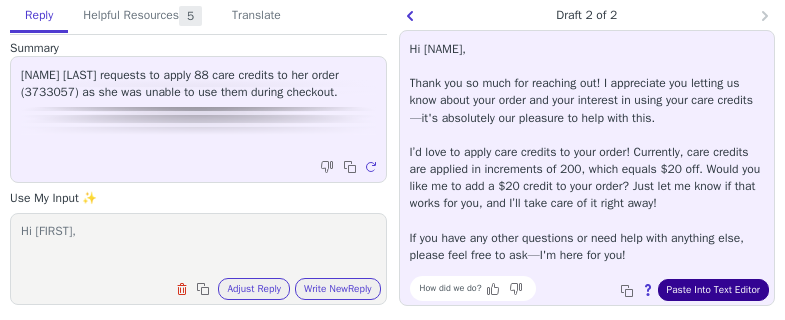 click on "Paste Into Text Editor" at bounding box center (713, 290) 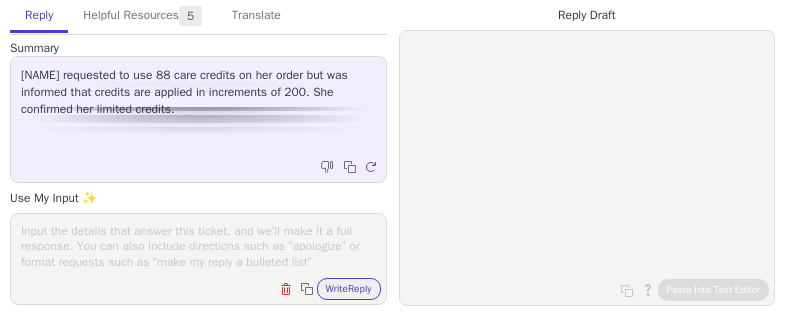 scroll, scrollTop: 0, scrollLeft: 0, axis: both 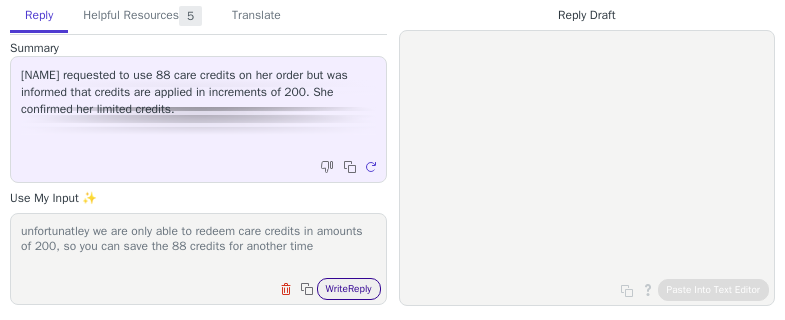 type on "unfortunatley we are only able to redeem care credits in amounts of 200, so you can save the 88 credits for another time" 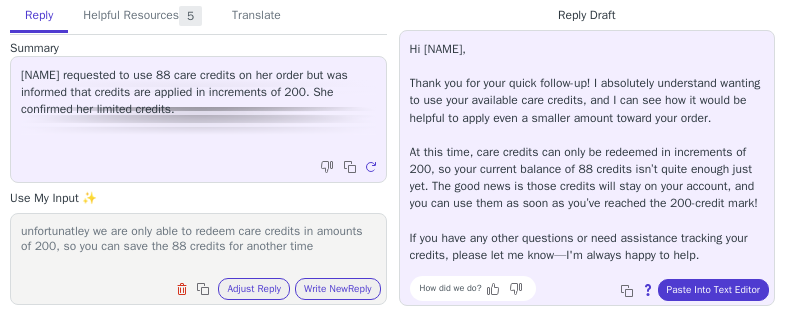 scroll, scrollTop: 28, scrollLeft: 0, axis: vertical 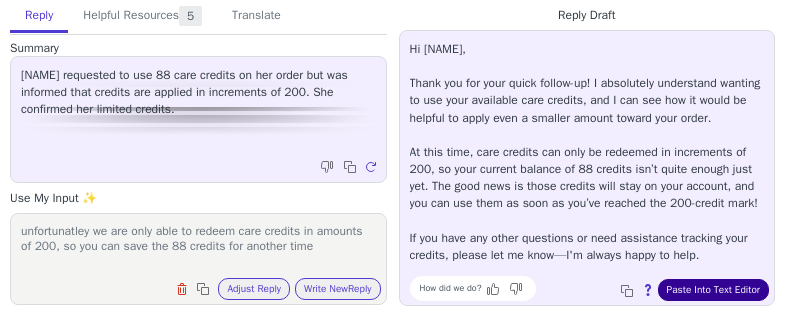 click on "Paste Into Text Editor" at bounding box center (713, 290) 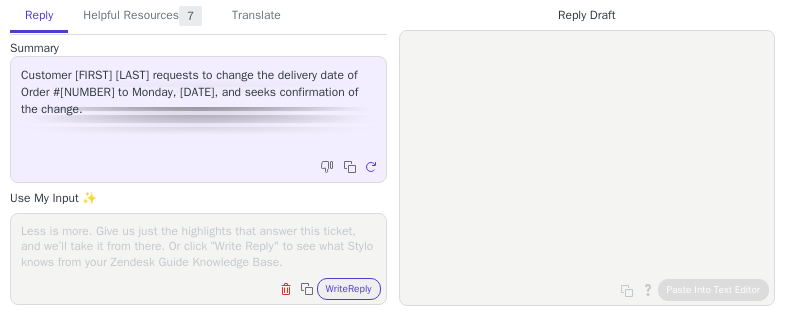 scroll, scrollTop: 0, scrollLeft: 0, axis: both 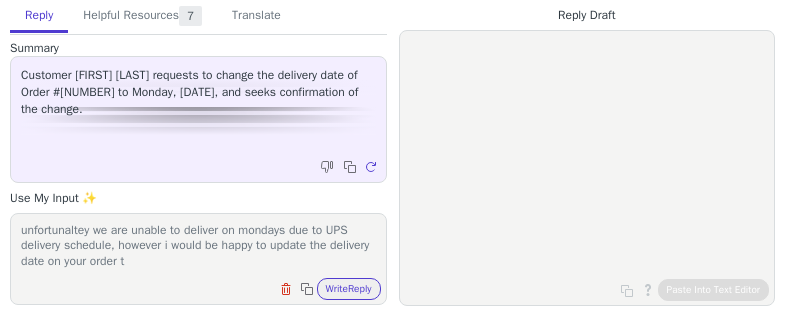 type on "unfortunaltey we are unable to deliver on mondays due to UPS delivery schedule, however i would be happy to update the delivery date on your order to" 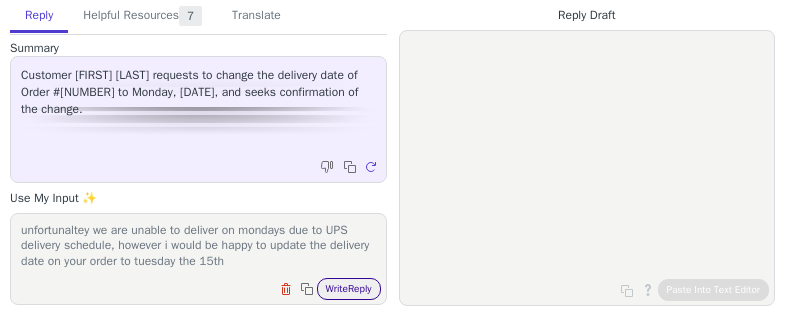 click on "Write  Reply" at bounding box center [349, 289] 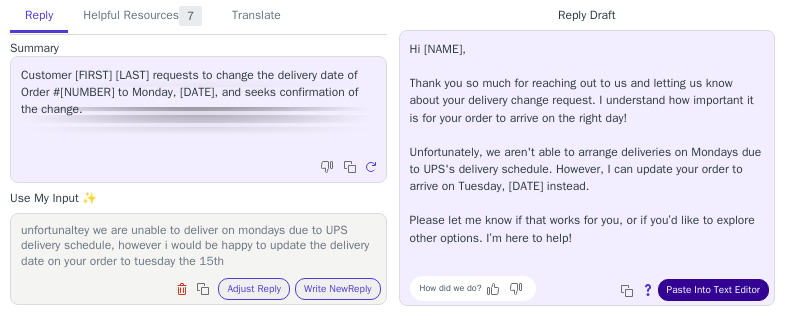 click on "Paste Into Text Editor" at bounding box center [713, 290] 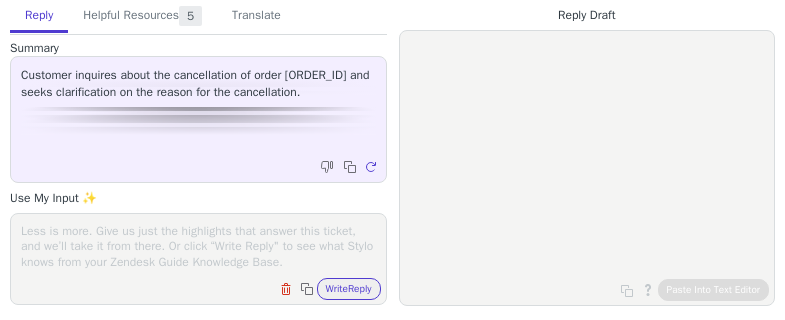 scroll, scrollTop: 0, scrollLeft: 0, axis: both 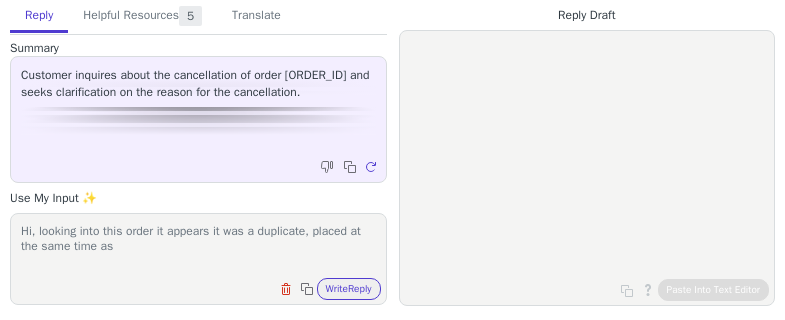 paste on "[ORDER_ID]" 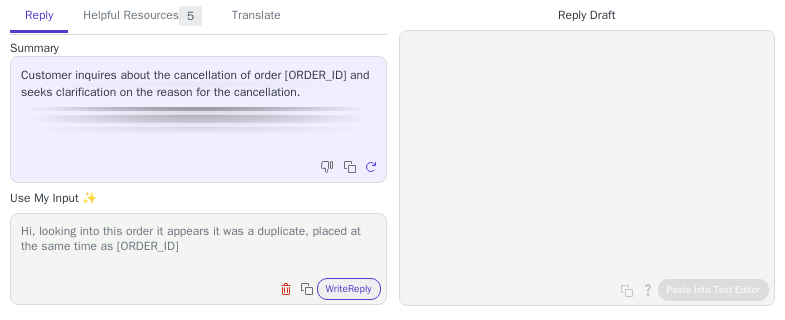 click on "Hi, looking into this order it appears it was a duplicate, placed at the same time as [ORDER_ID]" at bounding box center [198, 246] 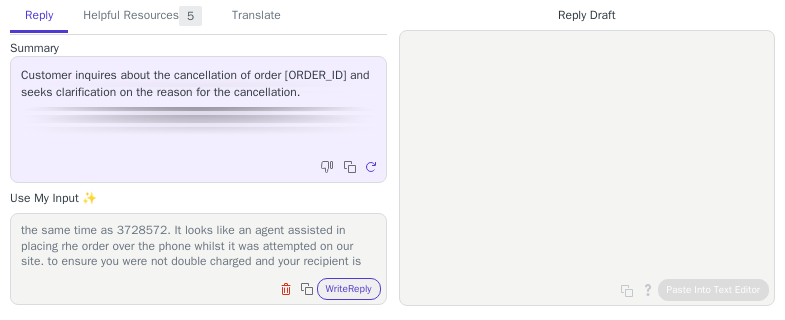 scroll, scrollTop: 32, scrollLeft: 0, axis: vertical 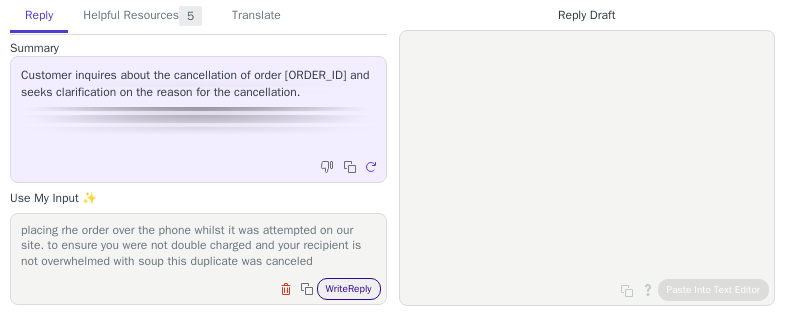 type on "Hi, looking into this order it appears it was a duplicate, placed at the same time as 3728572. It looks like an agent assisted in placing rhe order over the phone whilst it was attempted on our site. to ensure you were not double charged and your recipient is not overwhelmed with soup this duplicate was canceled" 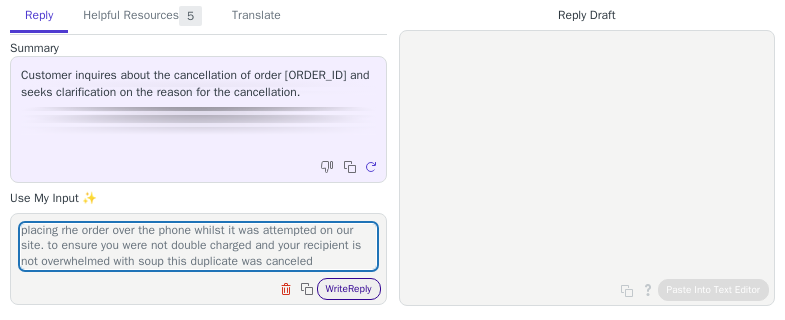 click on "Write  Reply" at bounding box center (349, 289) 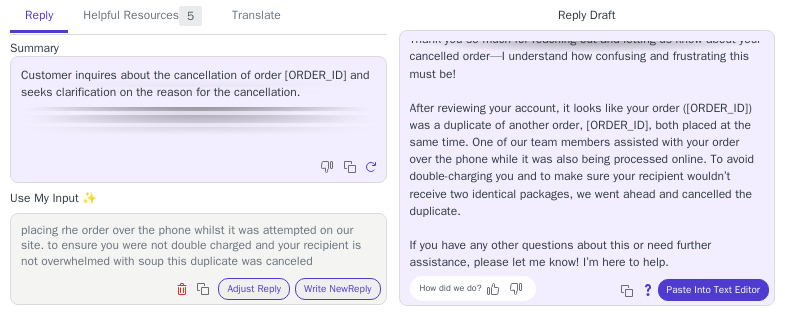 scroll, scrollTop: 45, scrollLeft: 0, axis: vertical 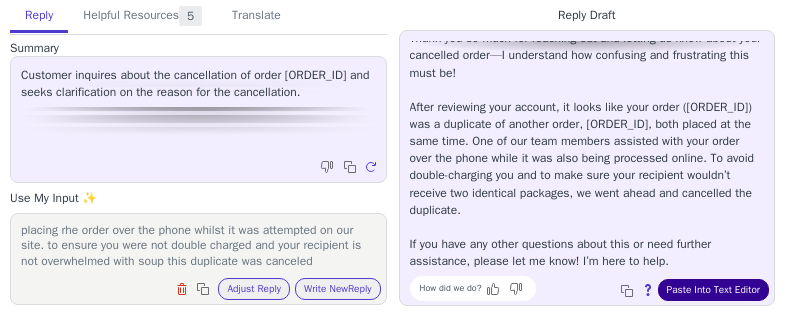 click on "Paste Into Text Editor" at bounding box center [713, 290] 